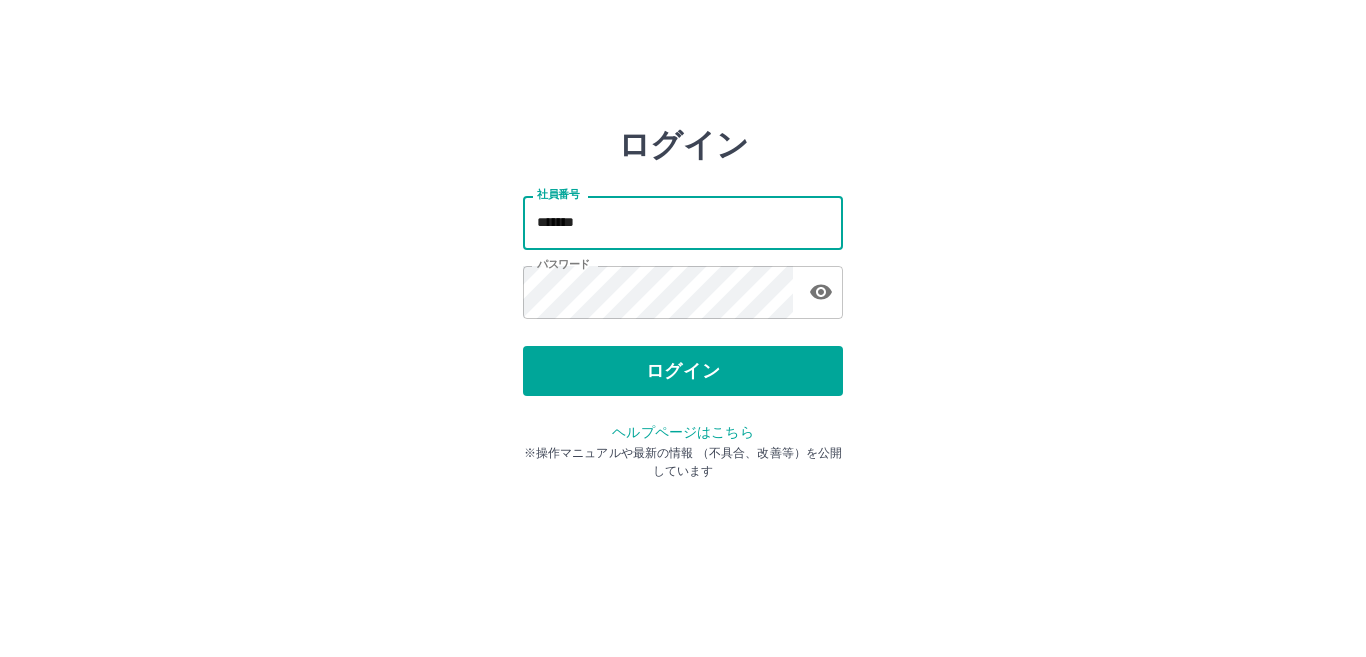 scroll, scrollTop: 0, scrollLeft: 0, axis: both 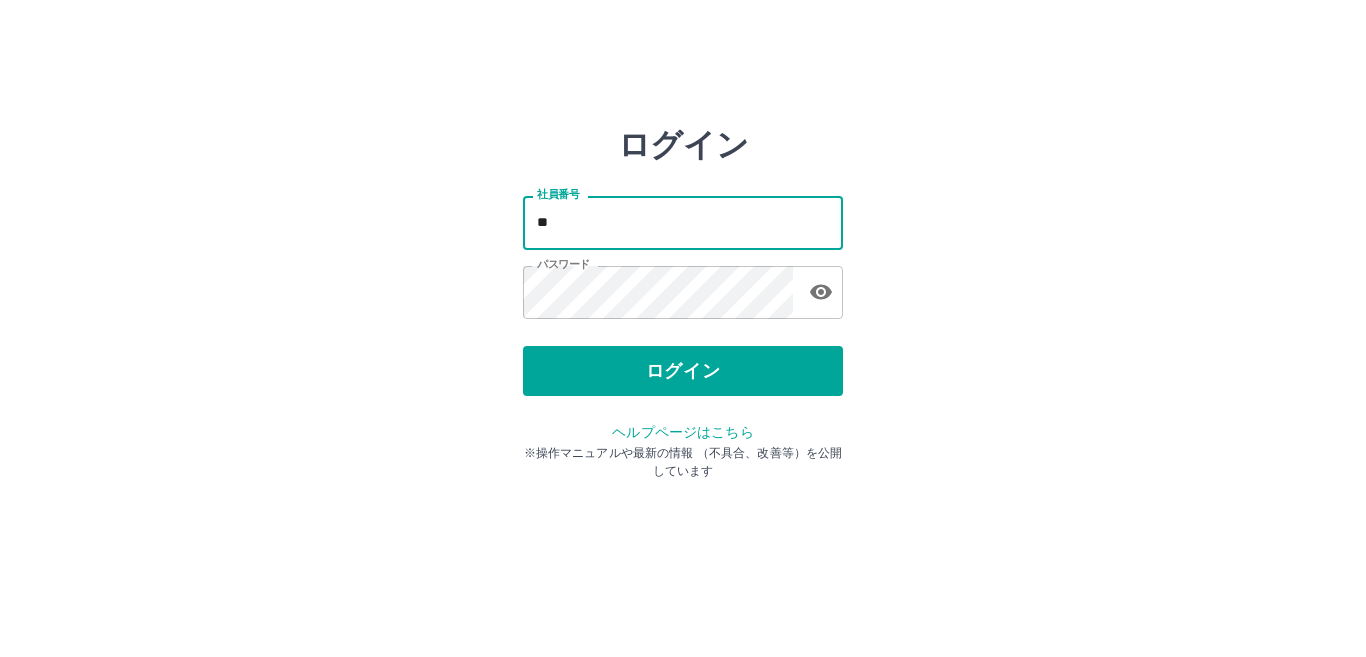 type on "*" 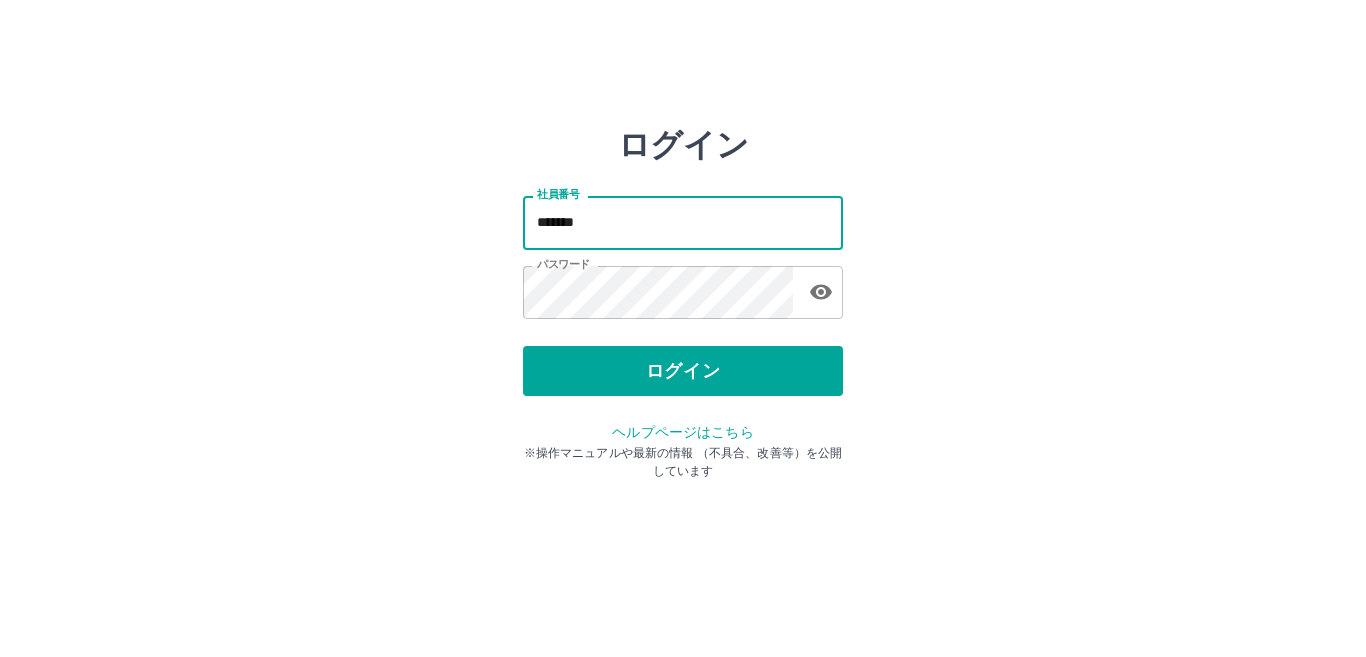 type on "*******" 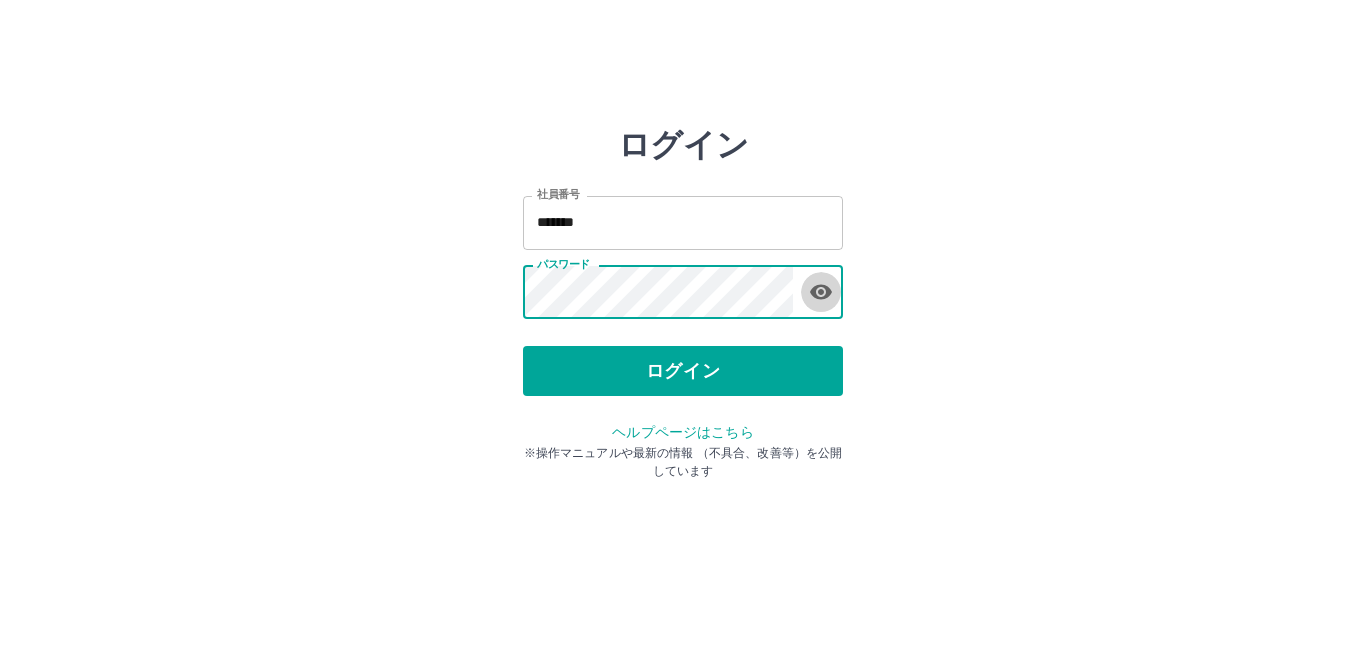 click 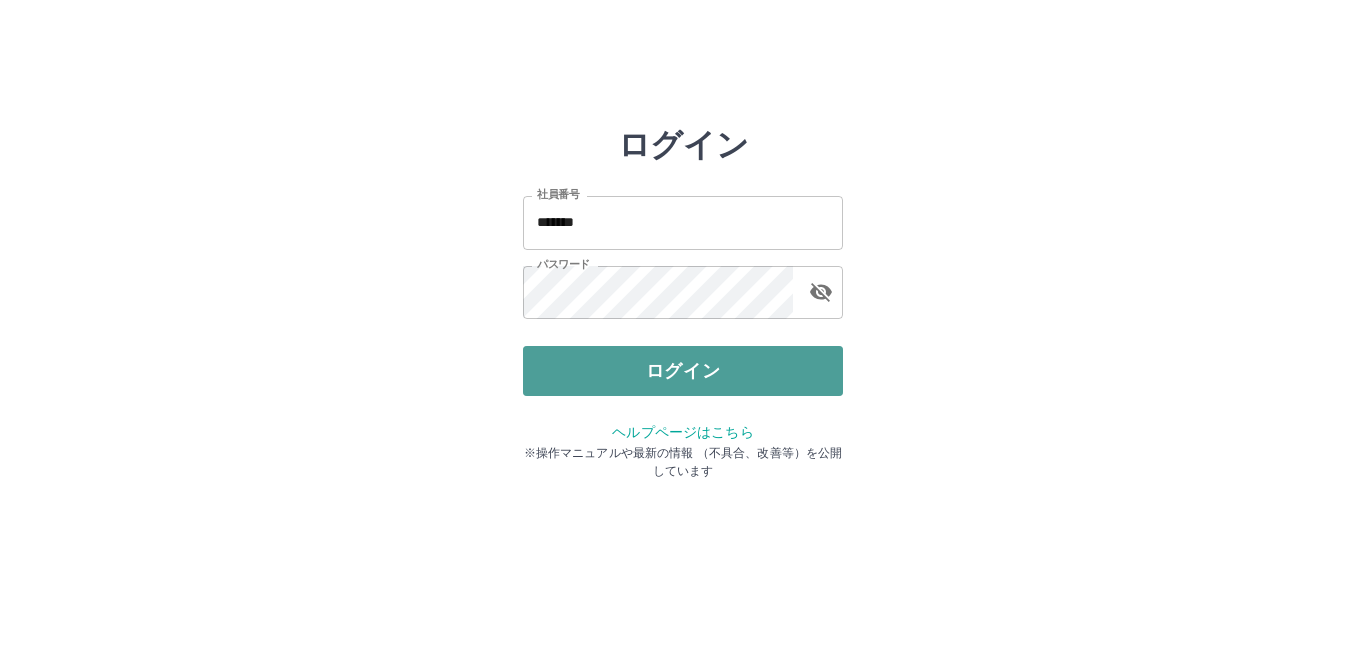 click on "ログイン" at bounding box center (683, 371) 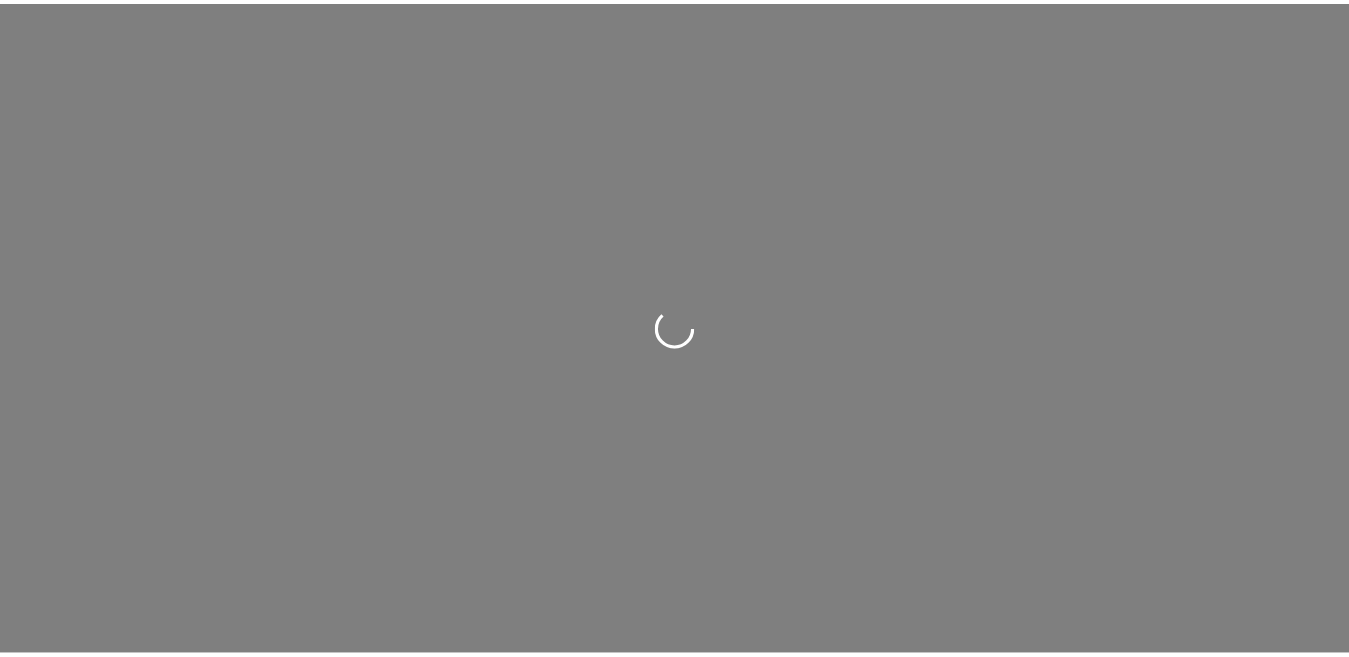 scroll, scrollTop: 0, scrollLeft: 0, axis: both 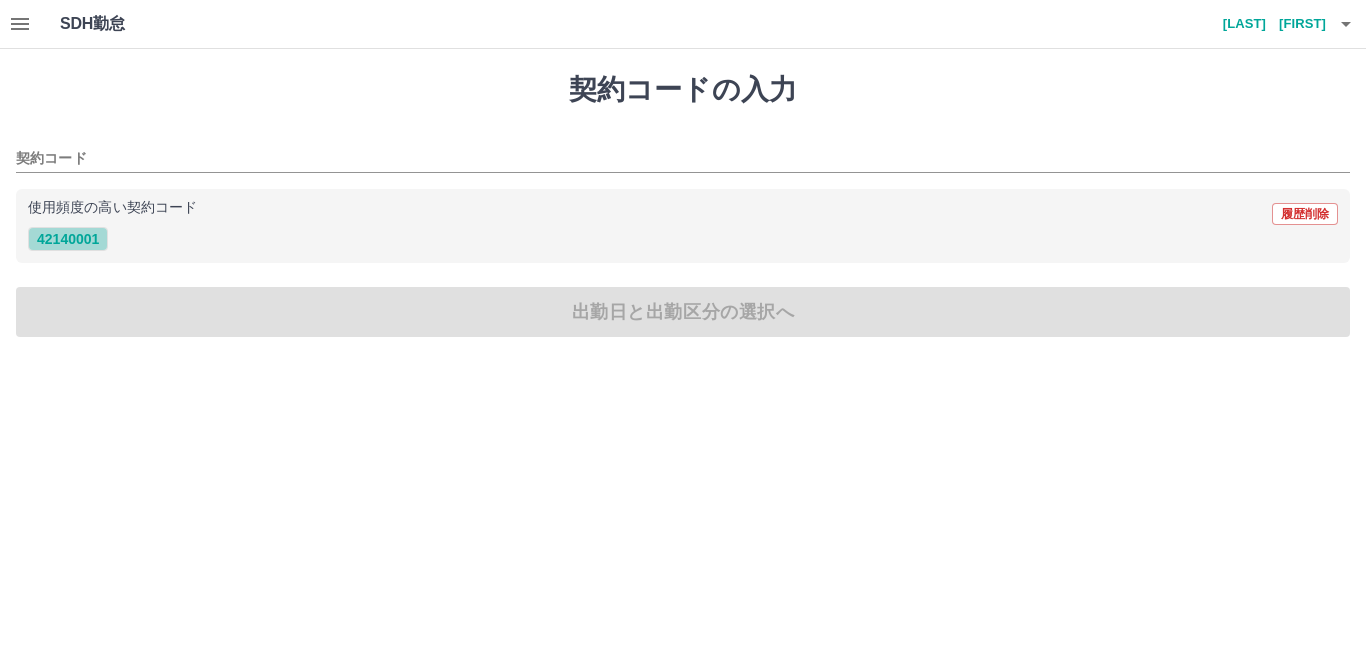 click on "42140001" at bounding box center (68, 239) 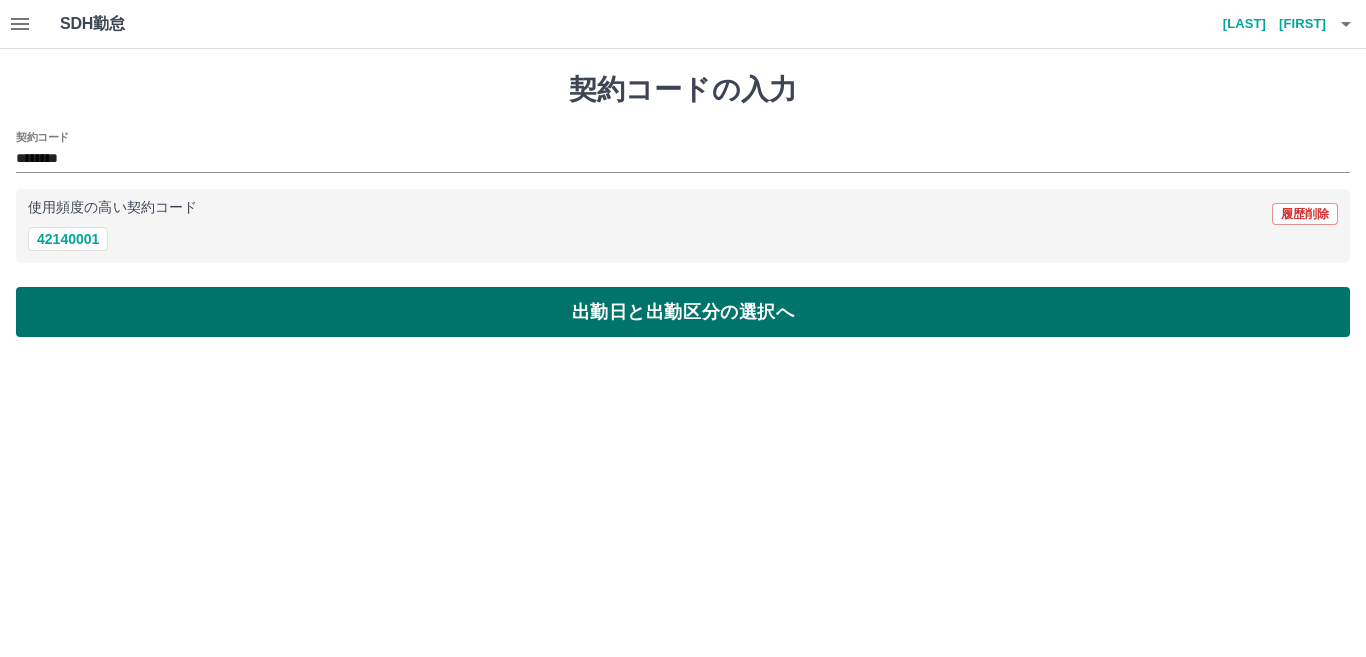click on "出勤日と出勤区分の選択へ" at bounding box center [683, 312] 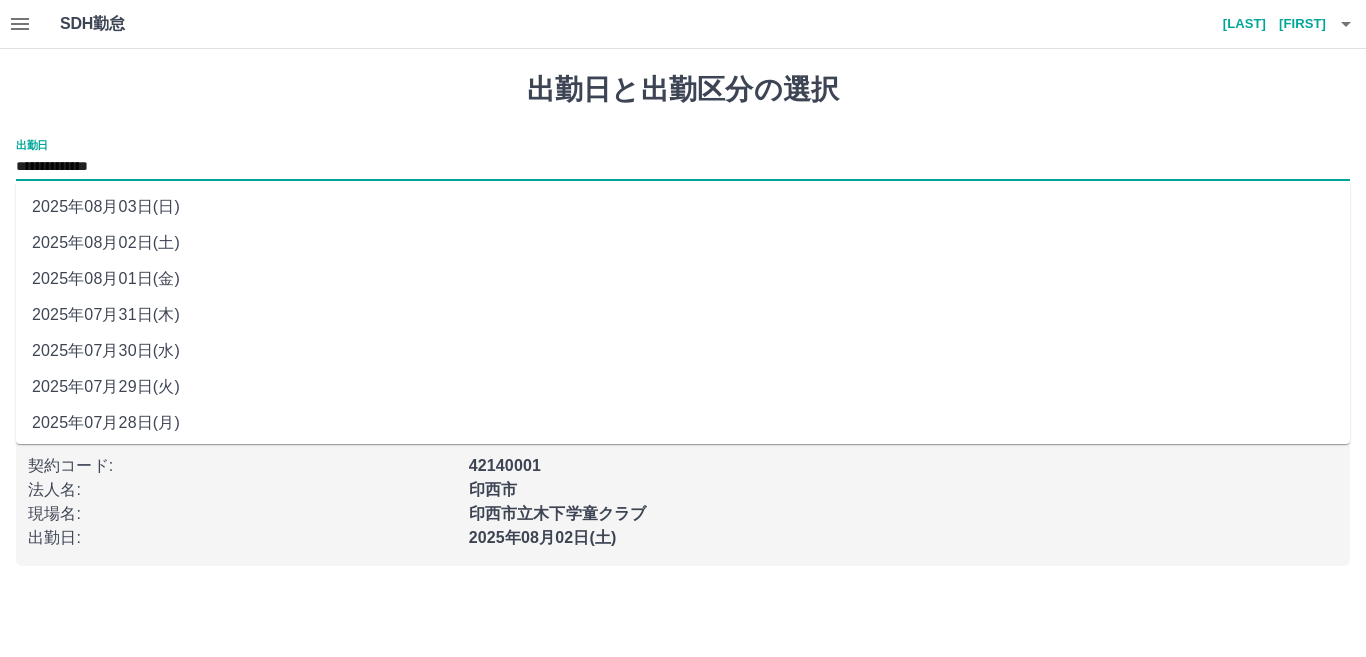 click on "**********" at bounding box center (683, 167) 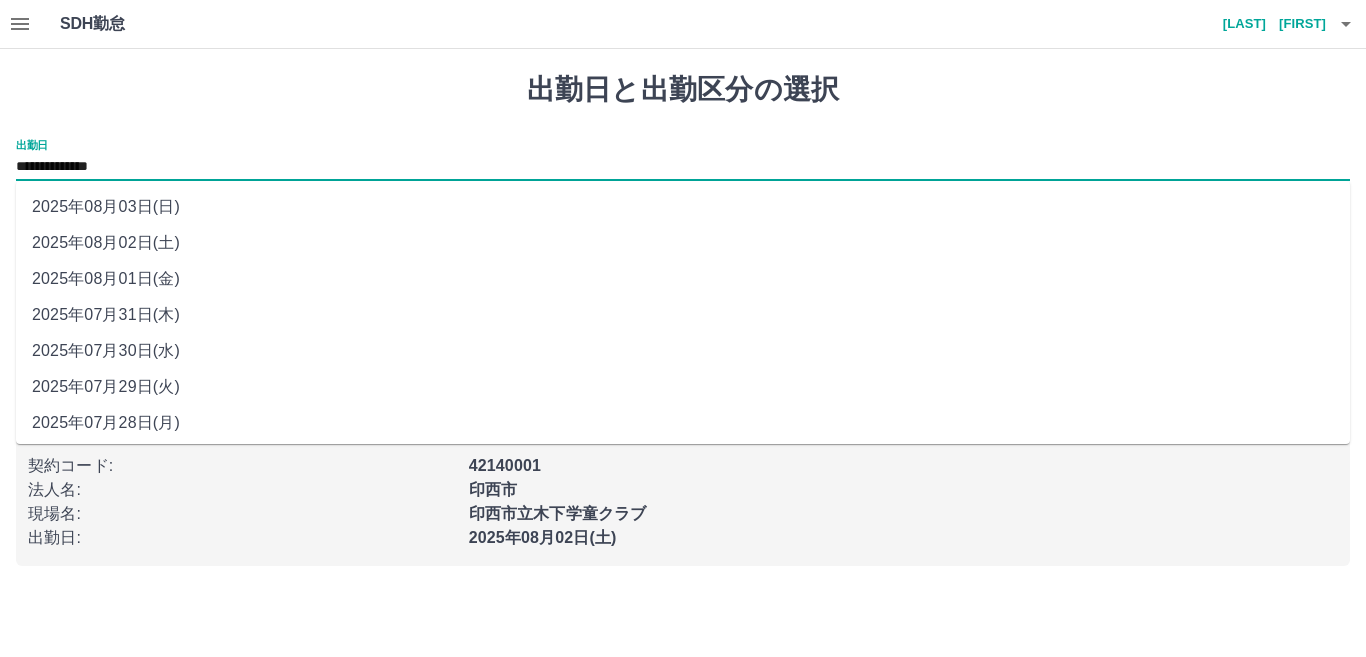 click on "2025年08月01日(金)" at bounding box center [683, 279] 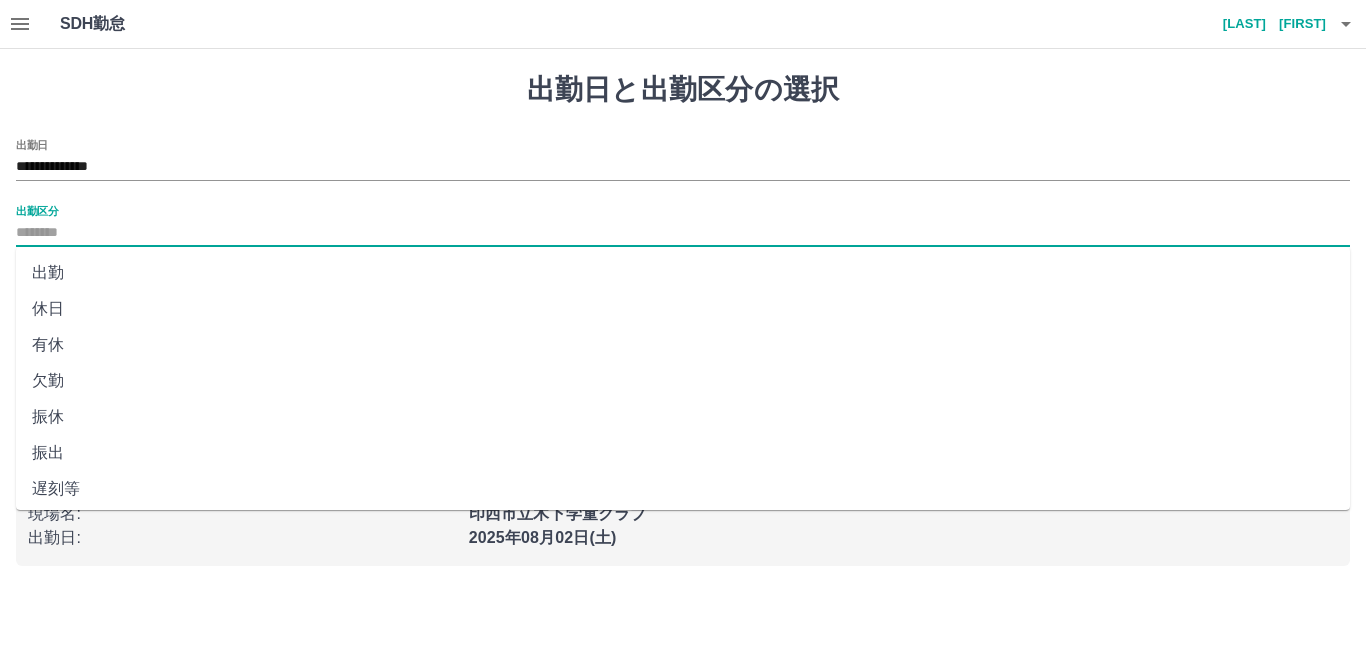click on "出勤区分" at bounding box center [683, 233] 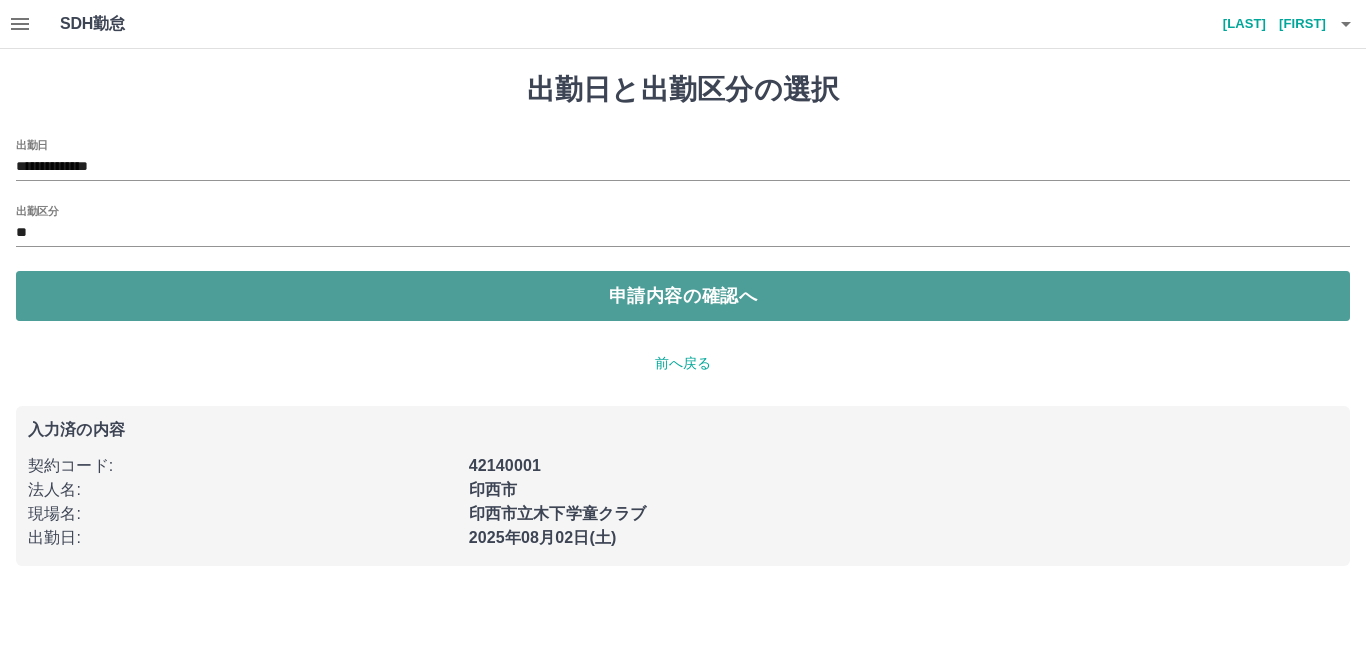 click on "申請内容の確認へ" at bounding box center (683, 296) 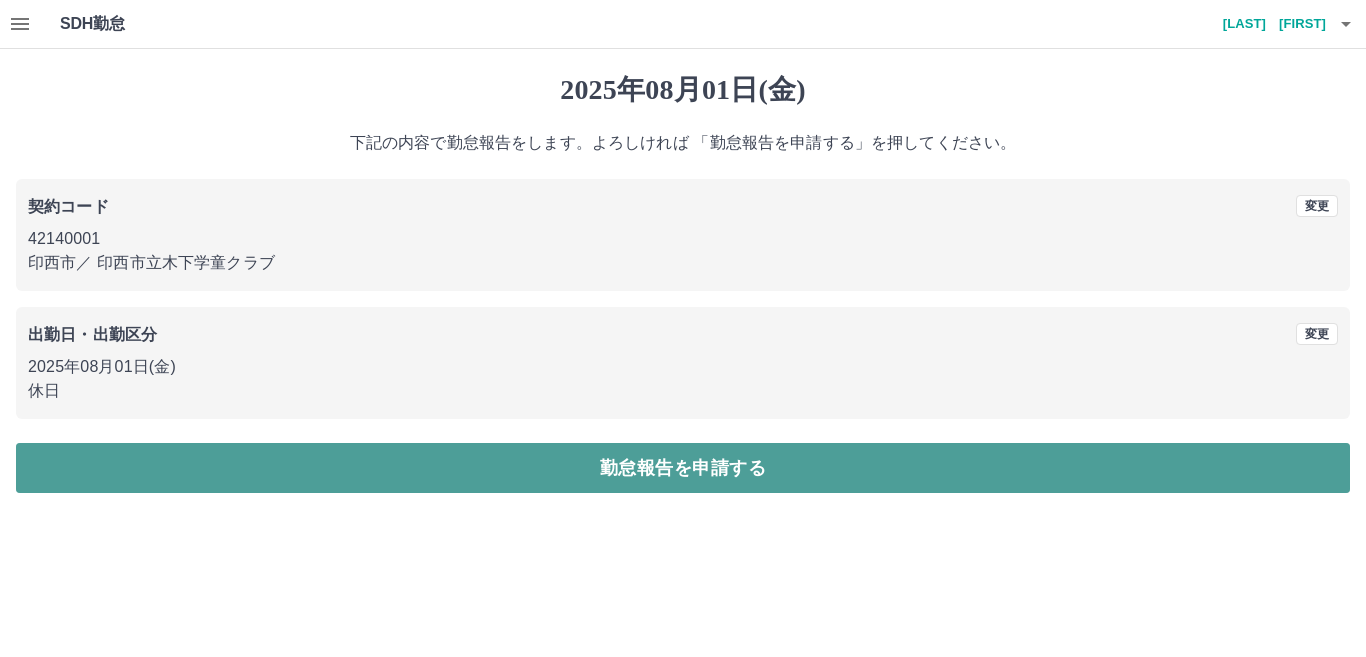 click on "勤怠報告を申請する" at bounding box center (683, 468) 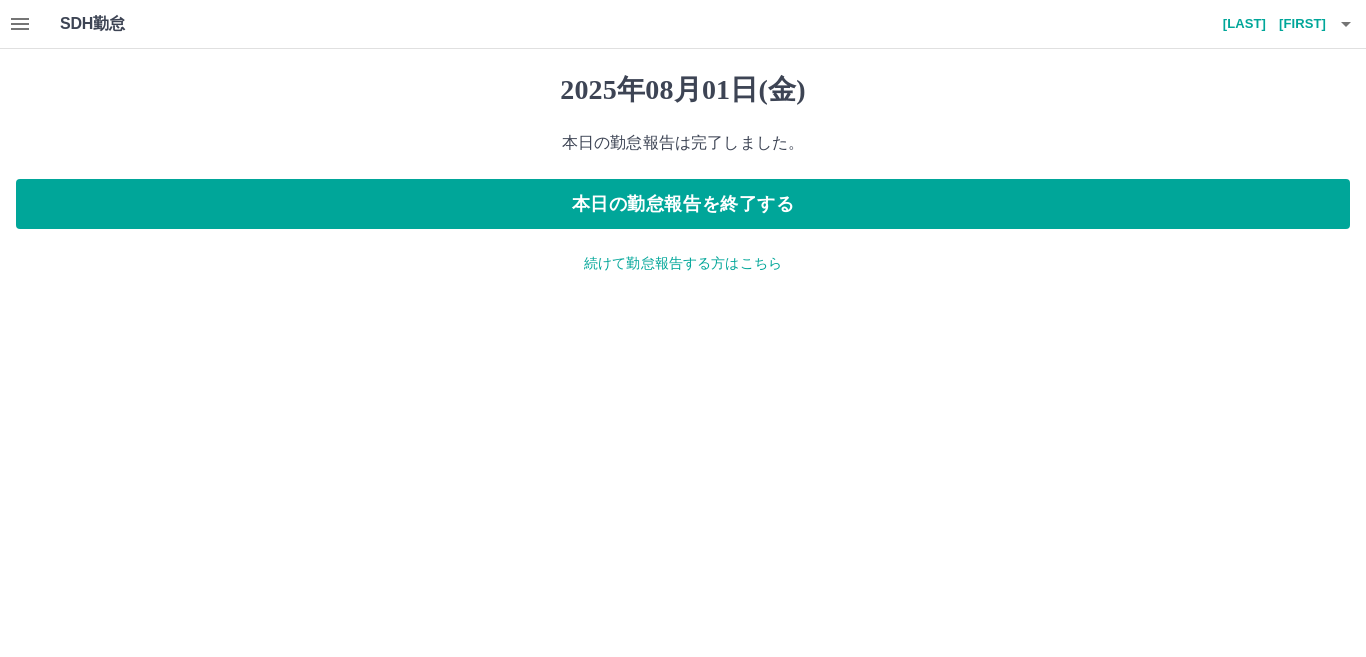 click on "続けて勤怠報告する方はこちら" at bounding box center (683, 263) 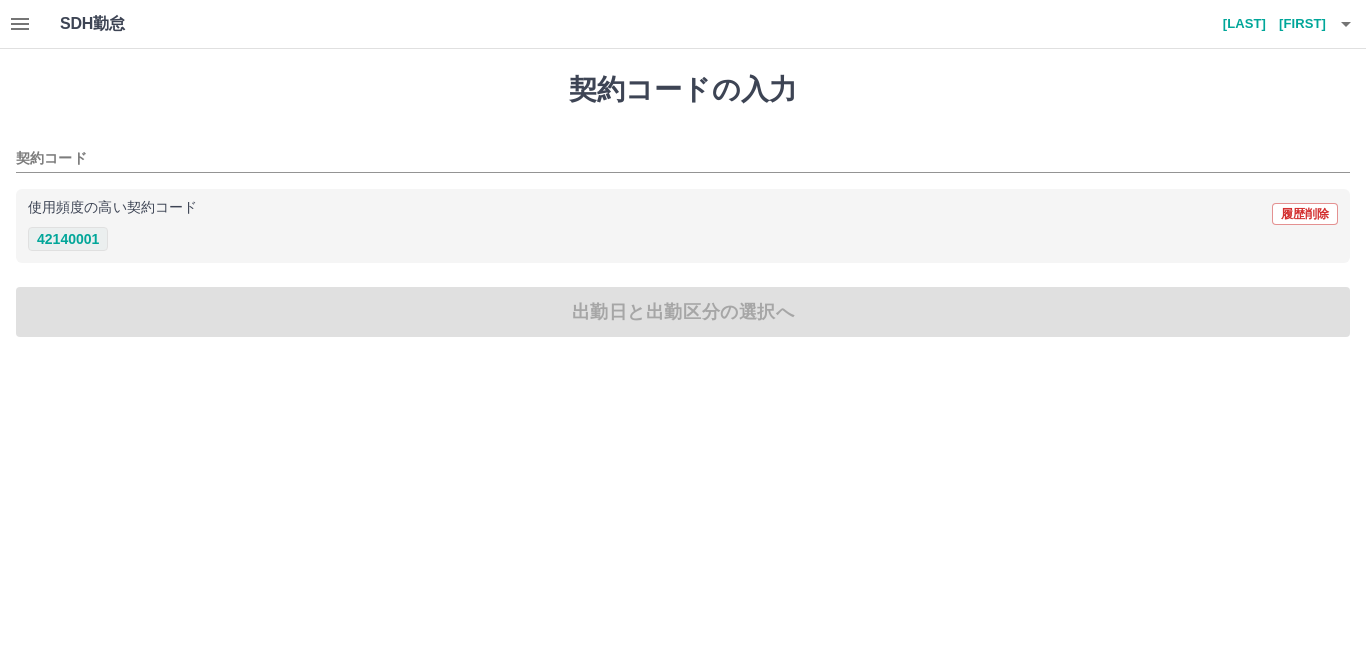 click on "42140001" at bounding box center [68, 239] 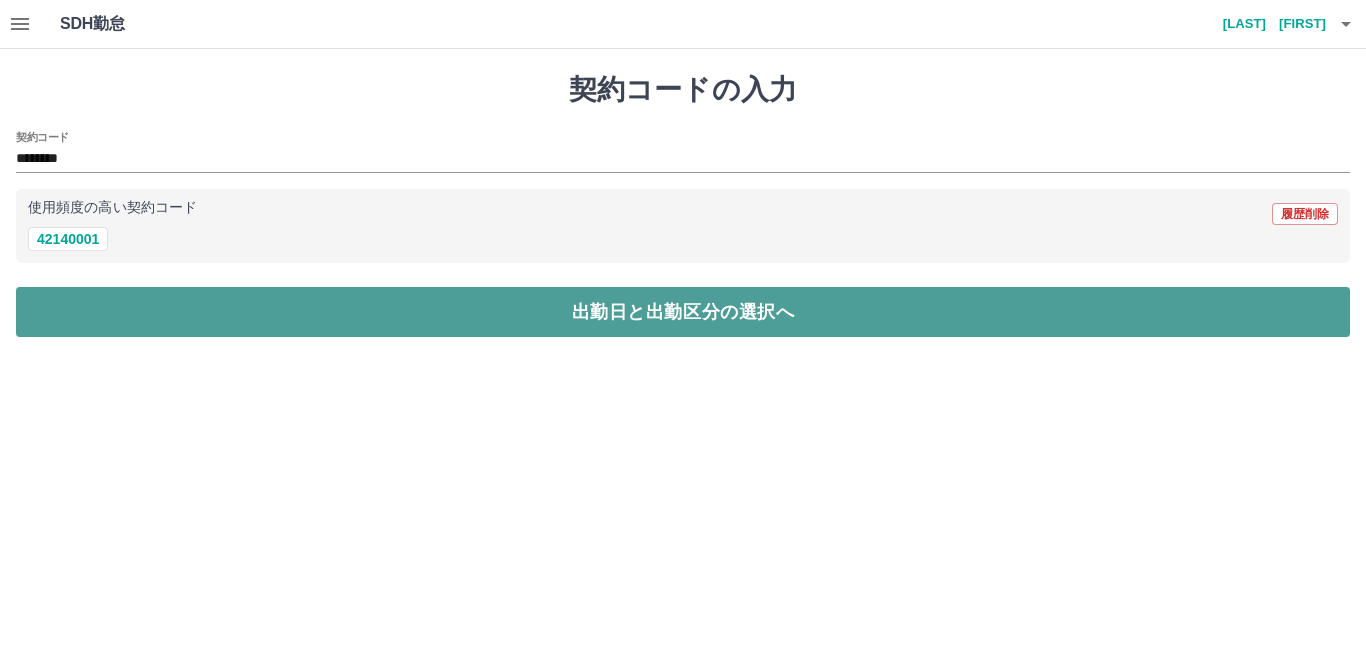 click on "出勤日と出勤区分の選択へ" at bounding box center [683, 312] 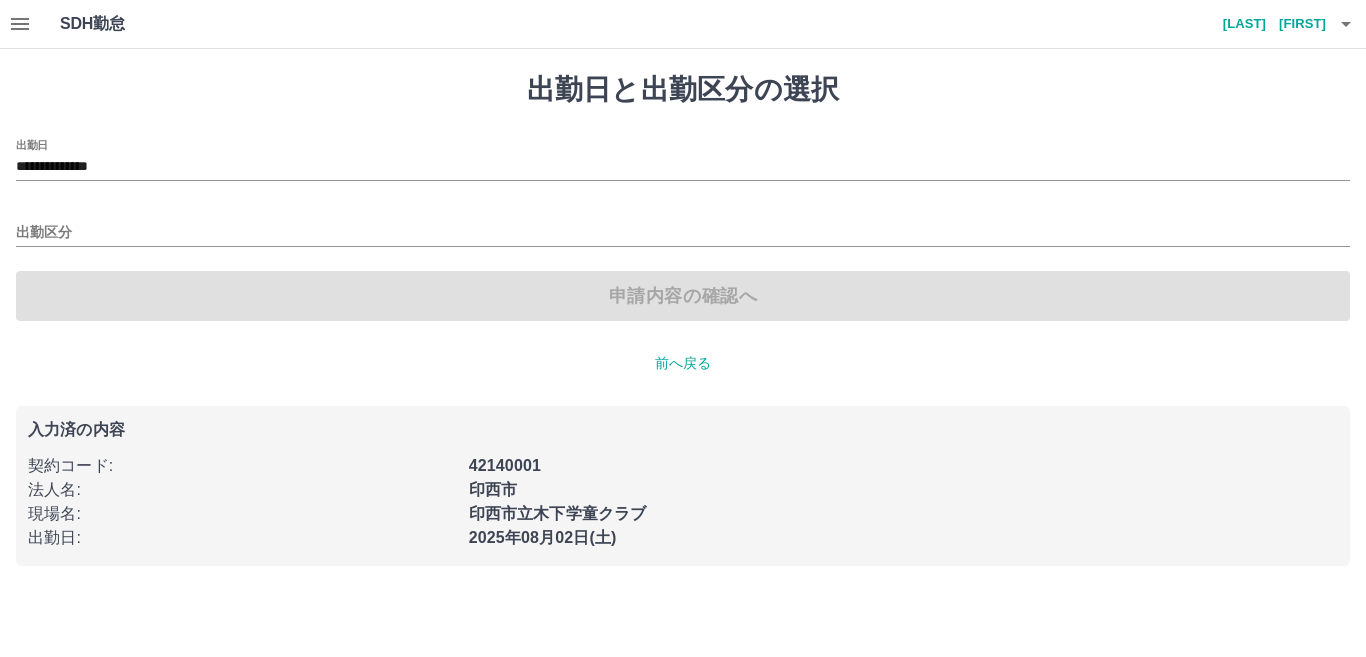 click on "出勤区分" at bounding box center (683, 226) 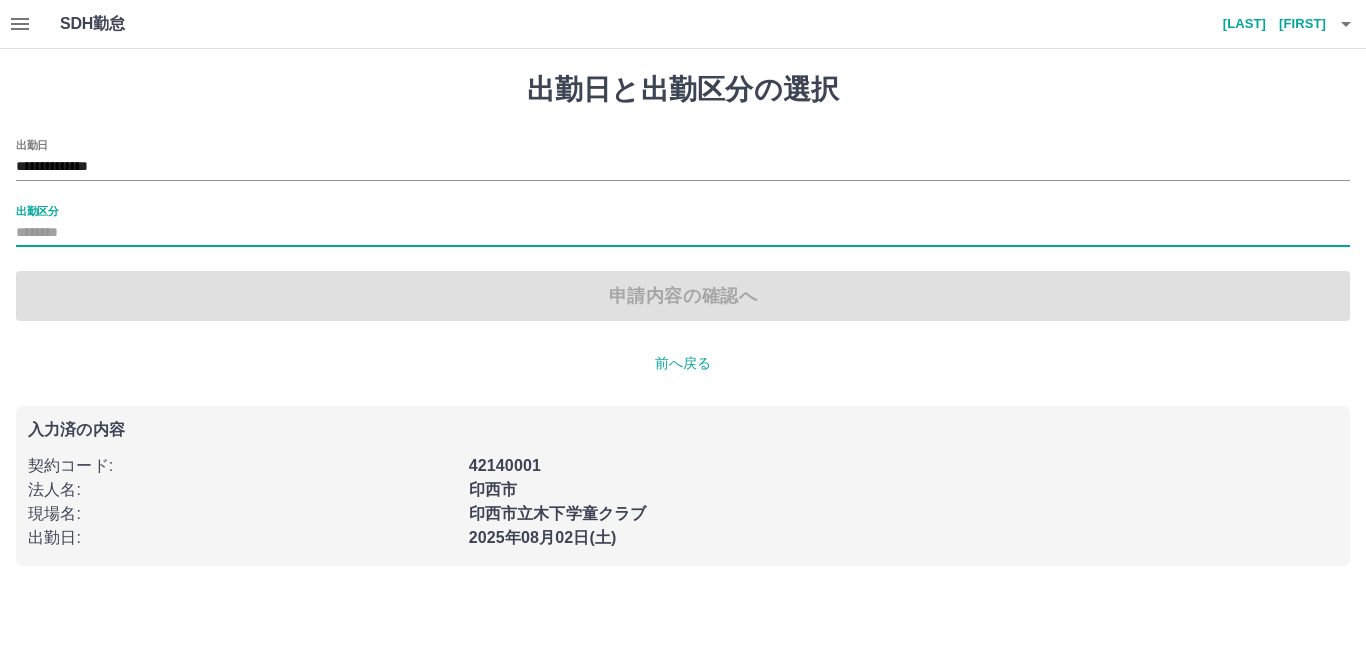 click on "出勤区分" at bounding box center [683, 233] 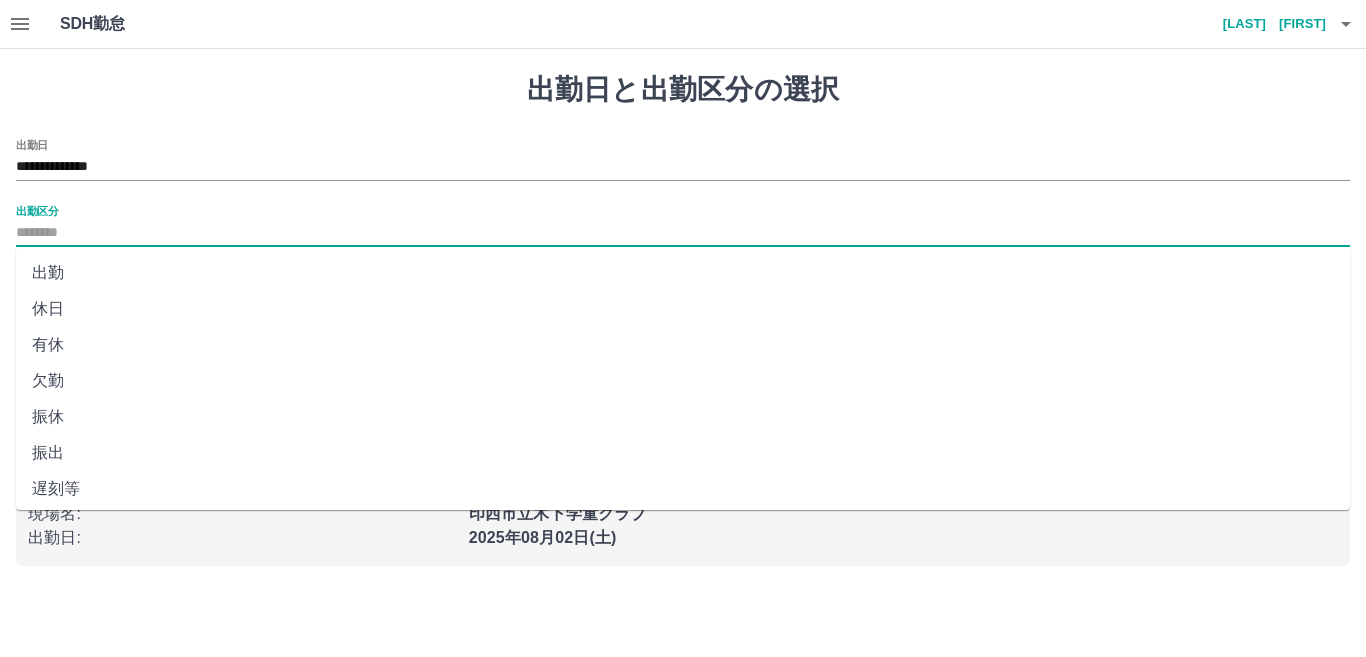 click on "出勤" at bounding box center [683, 273] 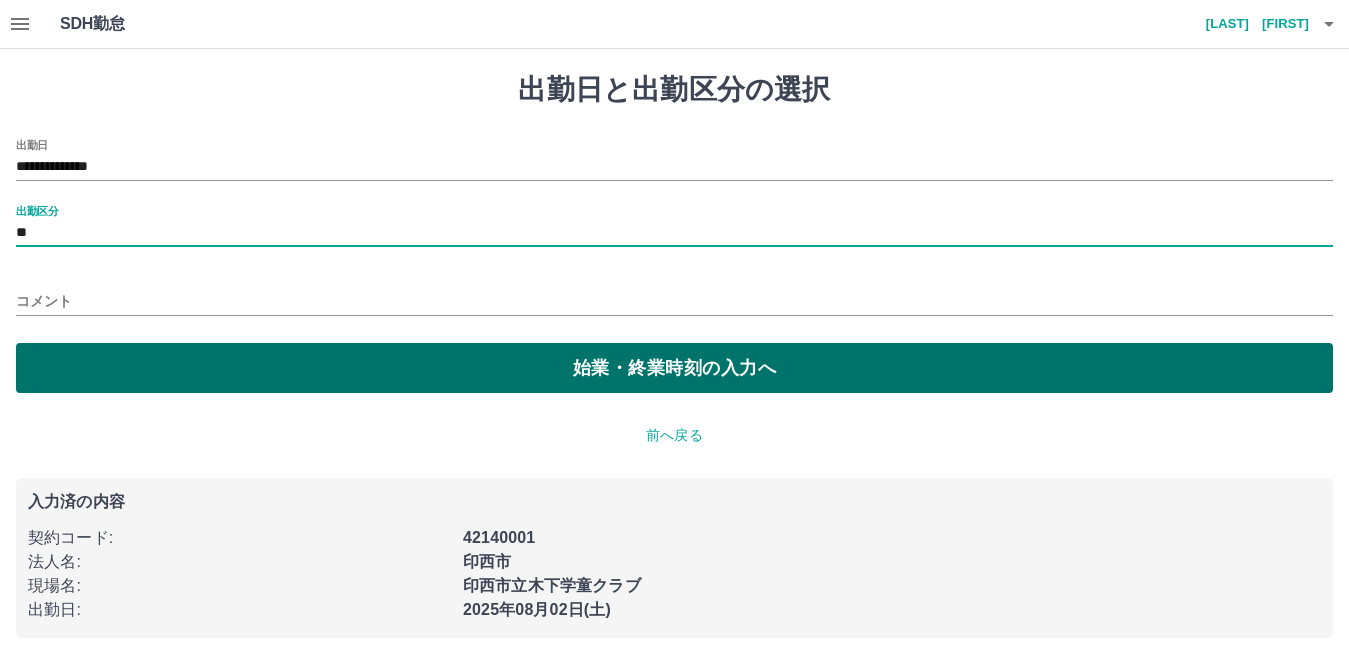 click on "始業・終業時刻の入力へ" at bounding box center [674, 368] 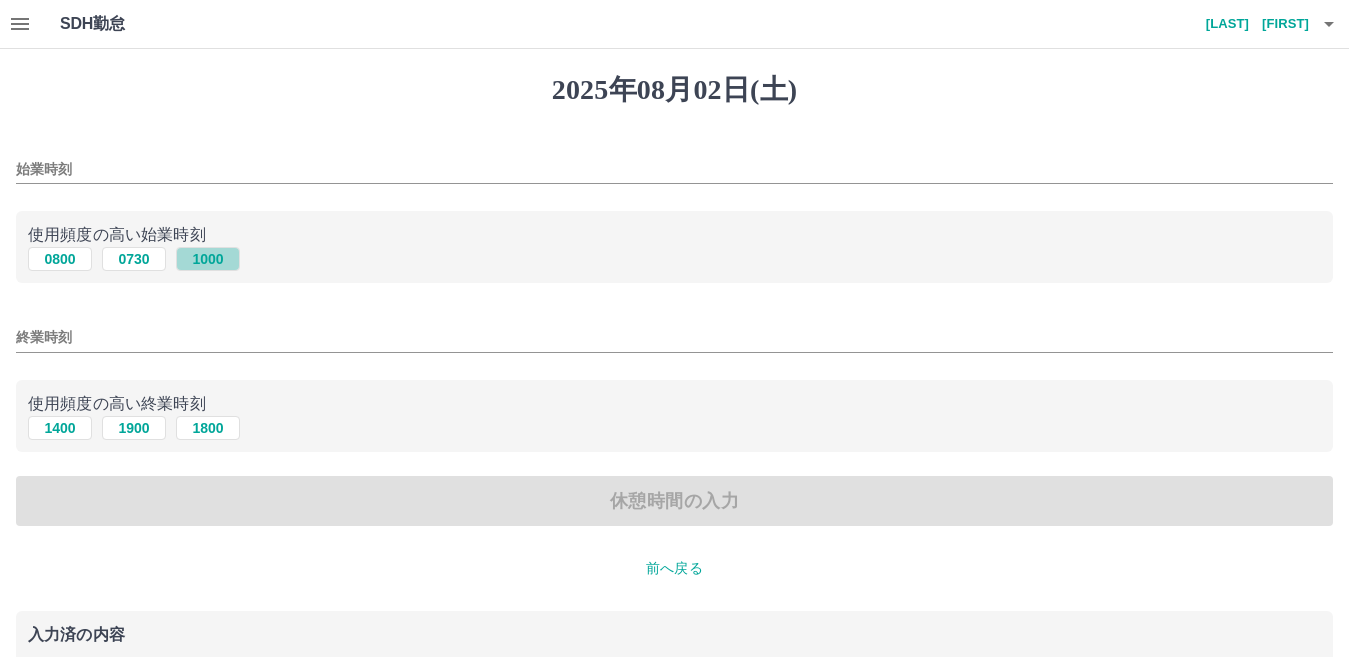 click on "1000" at bounding box center [208, 259] 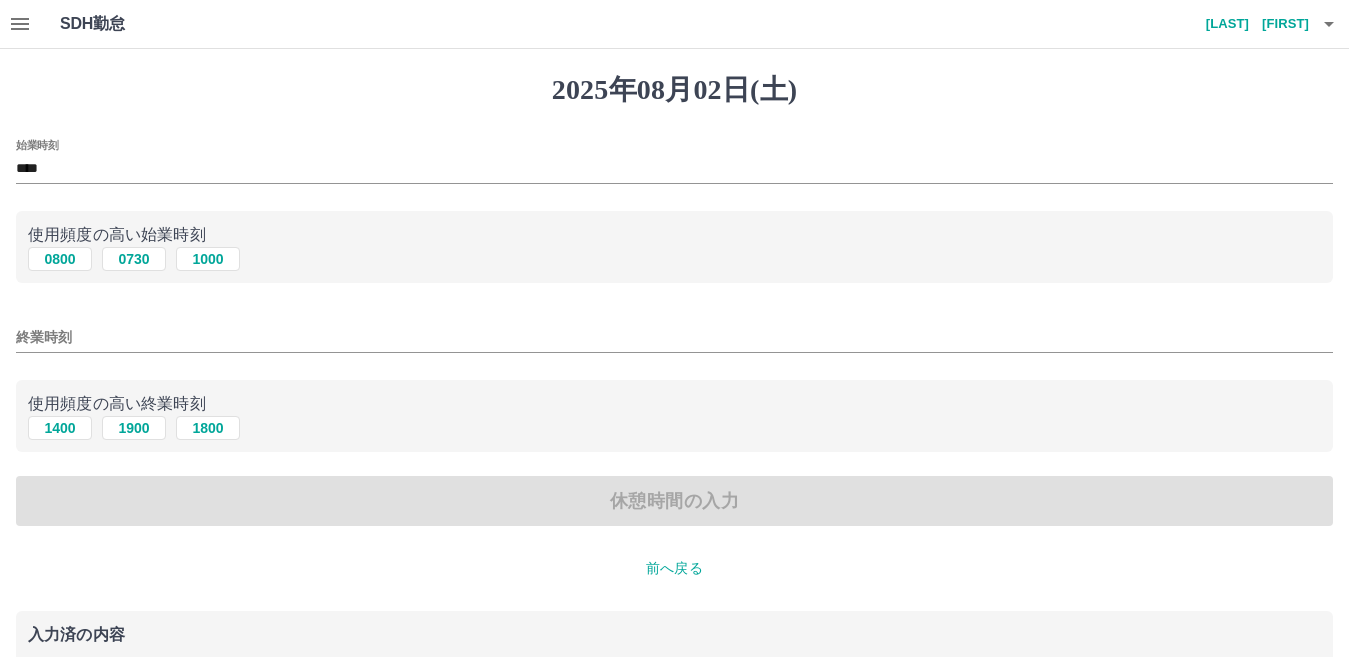 click on "終業時刻" at bounding box center (674, 337) 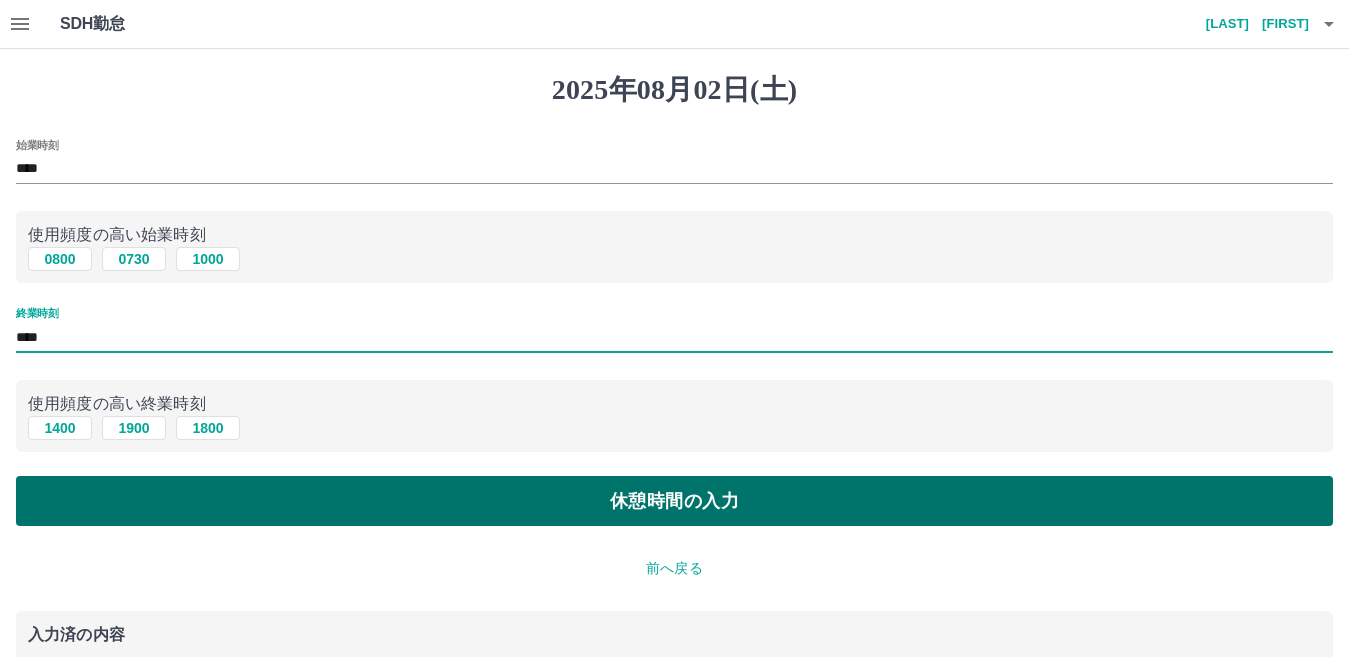 type on "****" 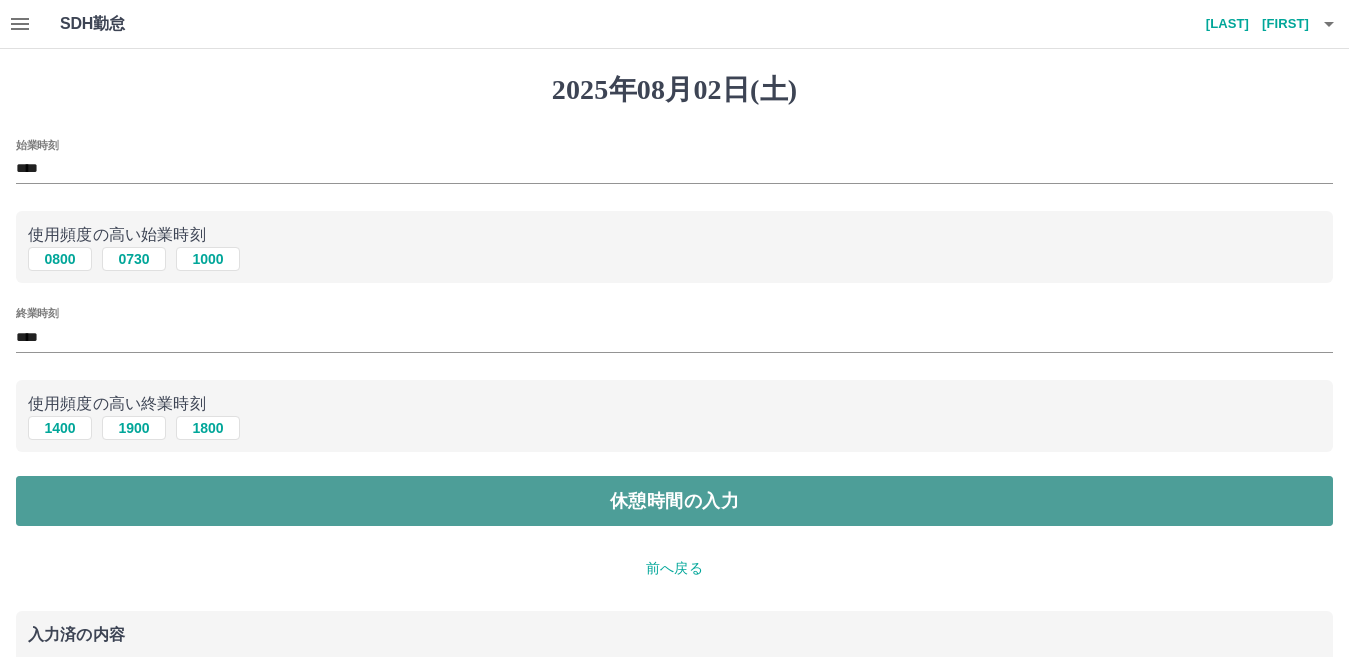 click on "休憩時間の入力" at bounding box center [674, 501] 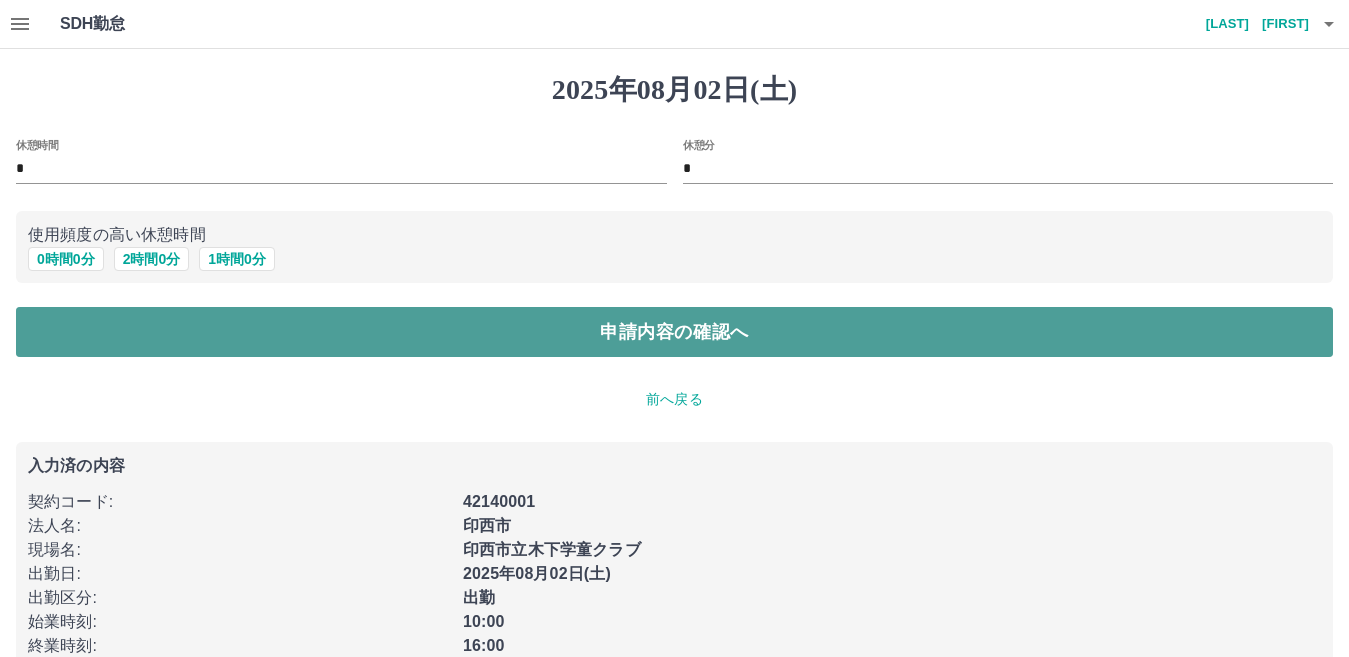 click on "申請内容の確認へ" at bounding box center (674, 332) 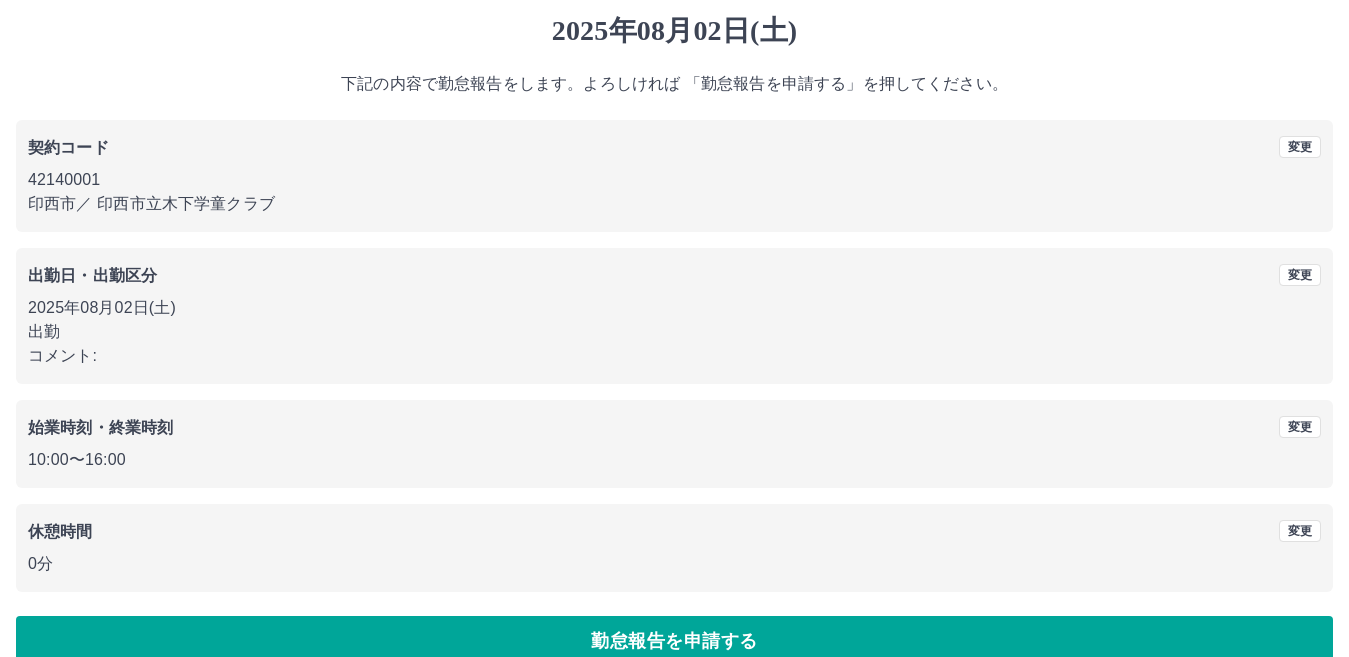 scroll, scrollTop: 92, scrollLeft: 0, axis: vertical 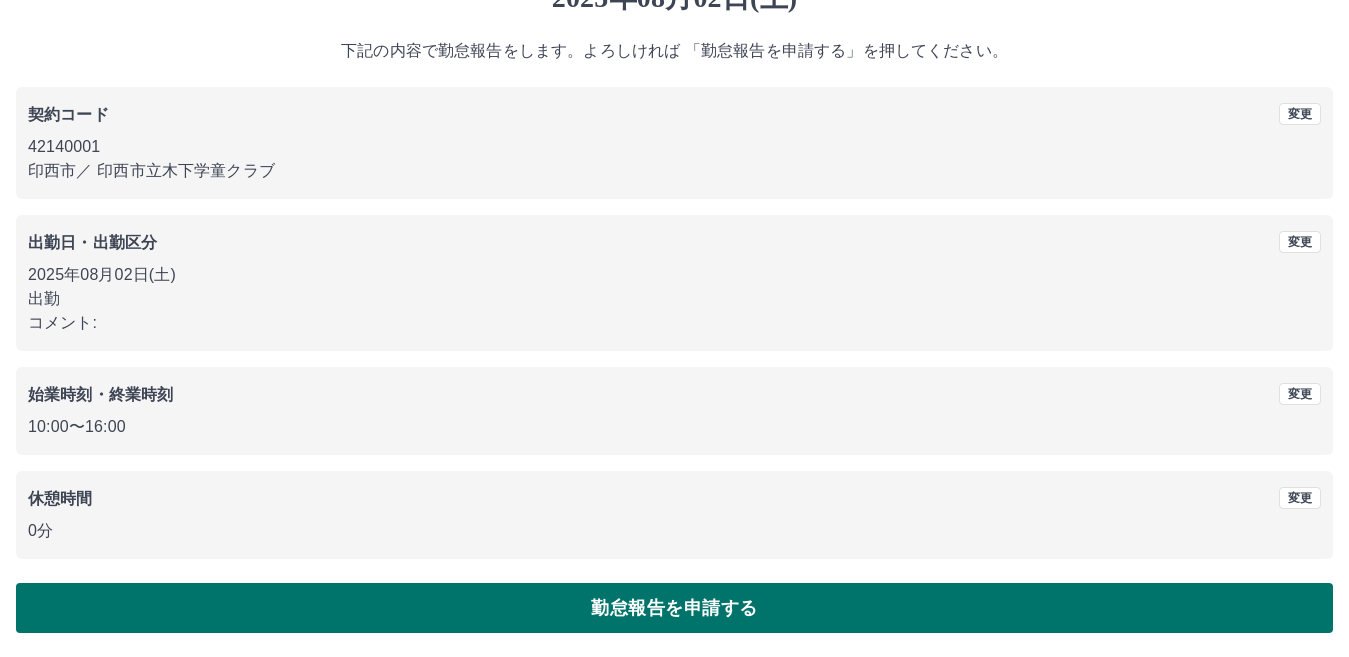 click on "勤怠報告を申請する" at bounding box center (674, 608) 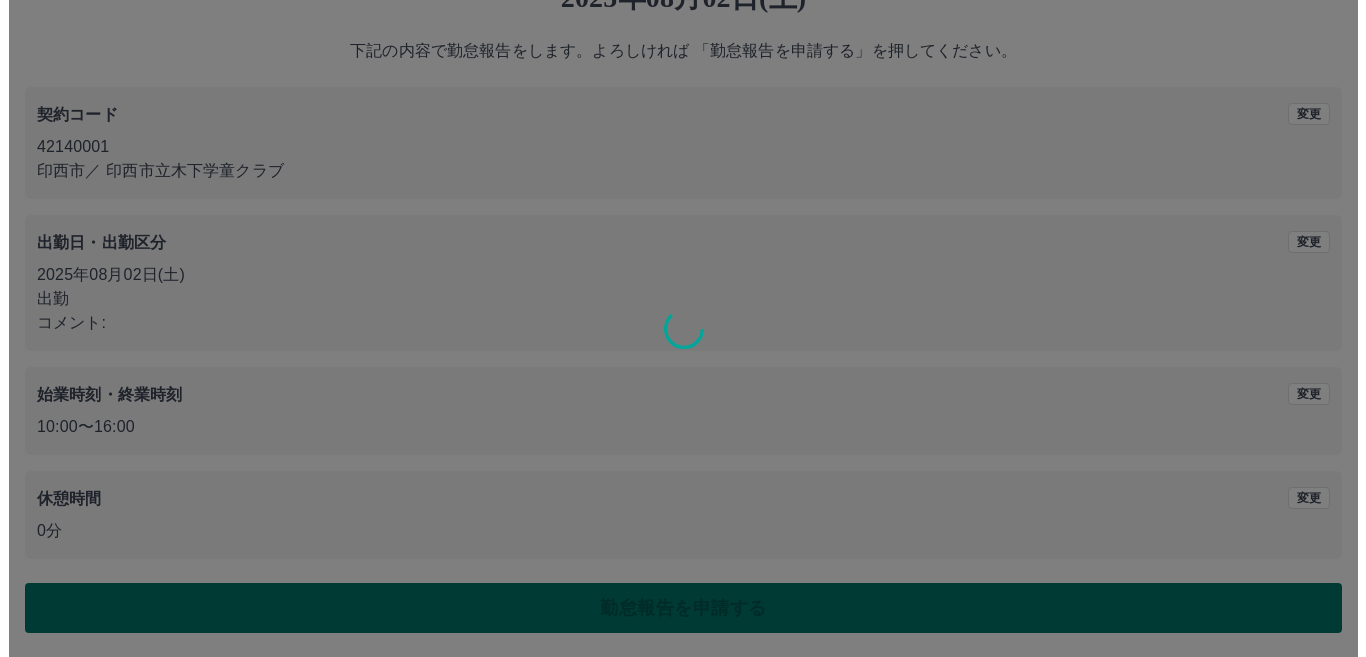 scroll, scrollTop: 0, scrollLeft: 0, axis: both 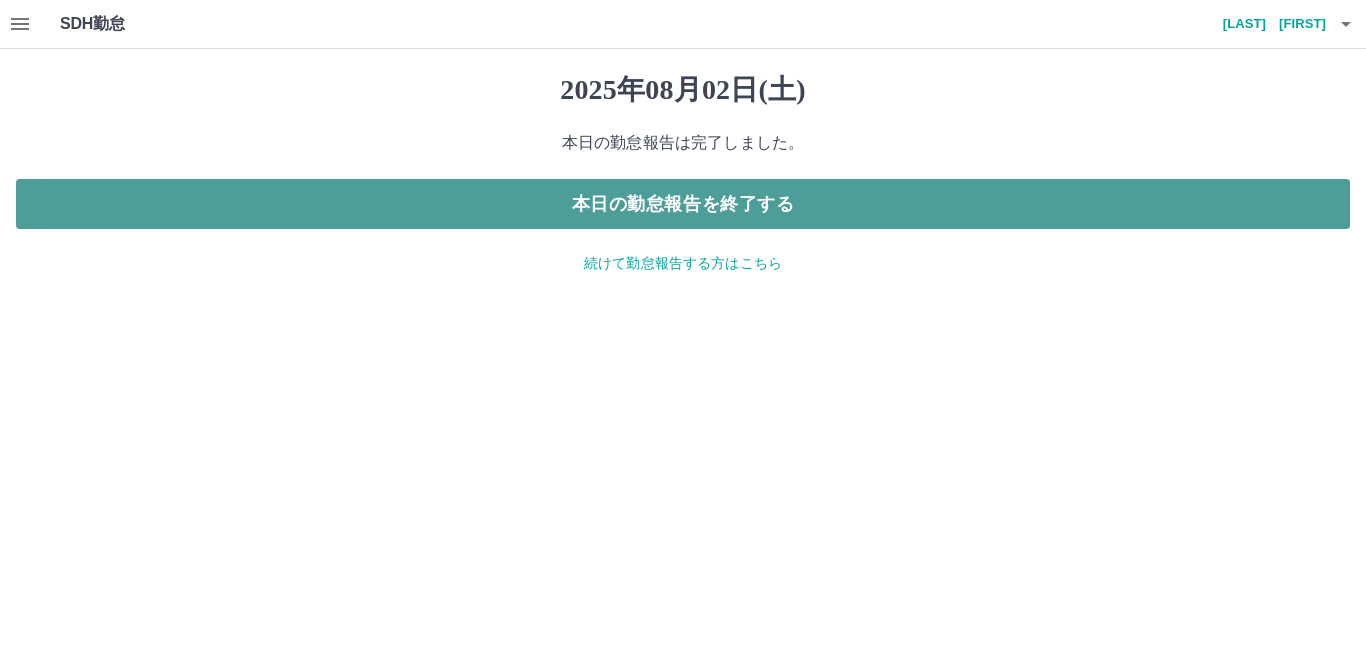 click on "本日の勤怠報告を終了する" at bounding box center (683, 204) 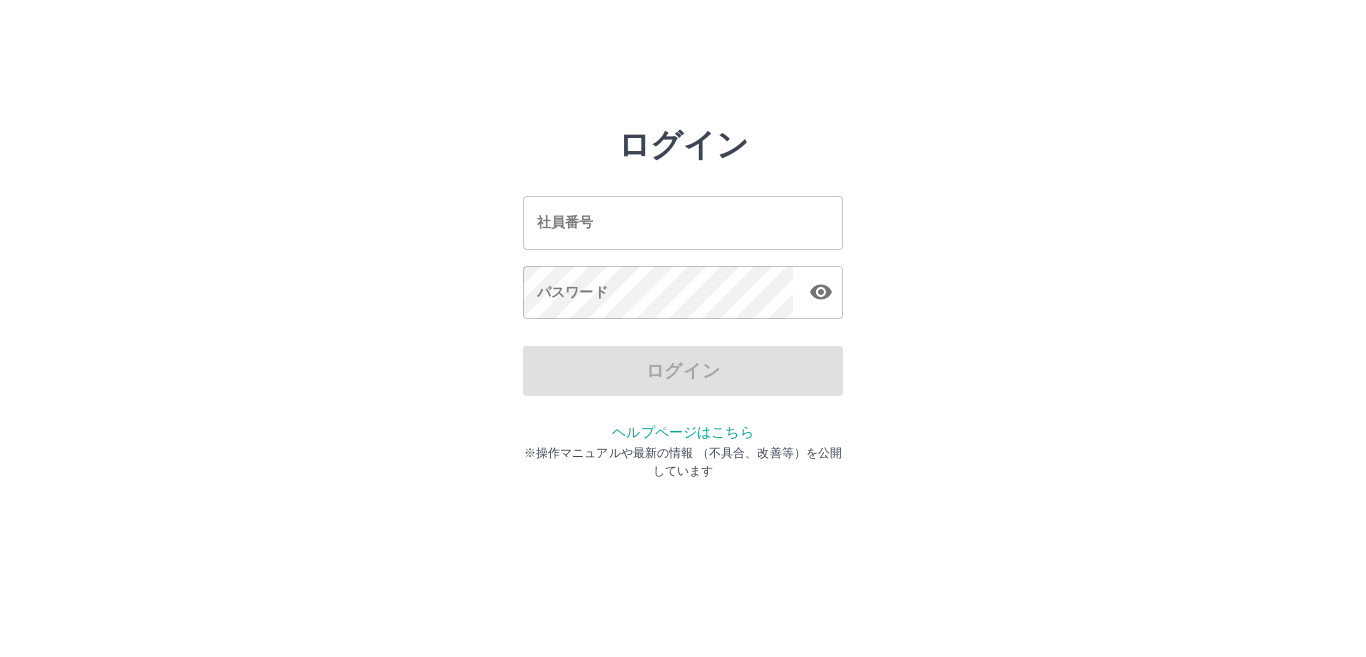scroll, scrollTop: 0, scrollLeft: 0, axis: both 